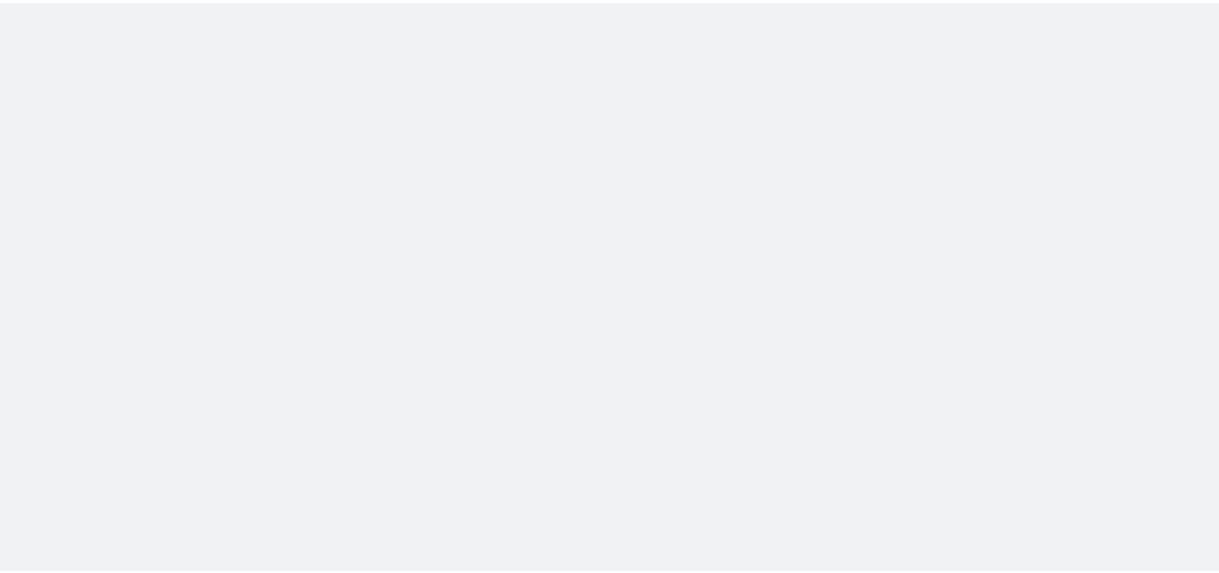 scroll, scrollTop: 0, scrollLeft: 0, axis: both 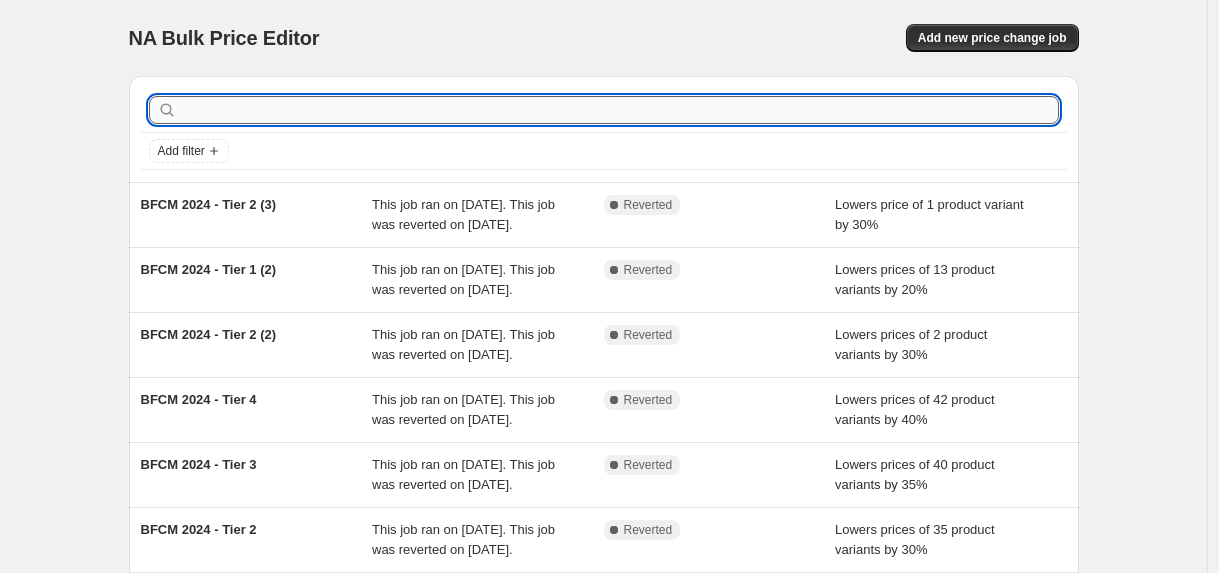 click at bounding box center [620, 110] 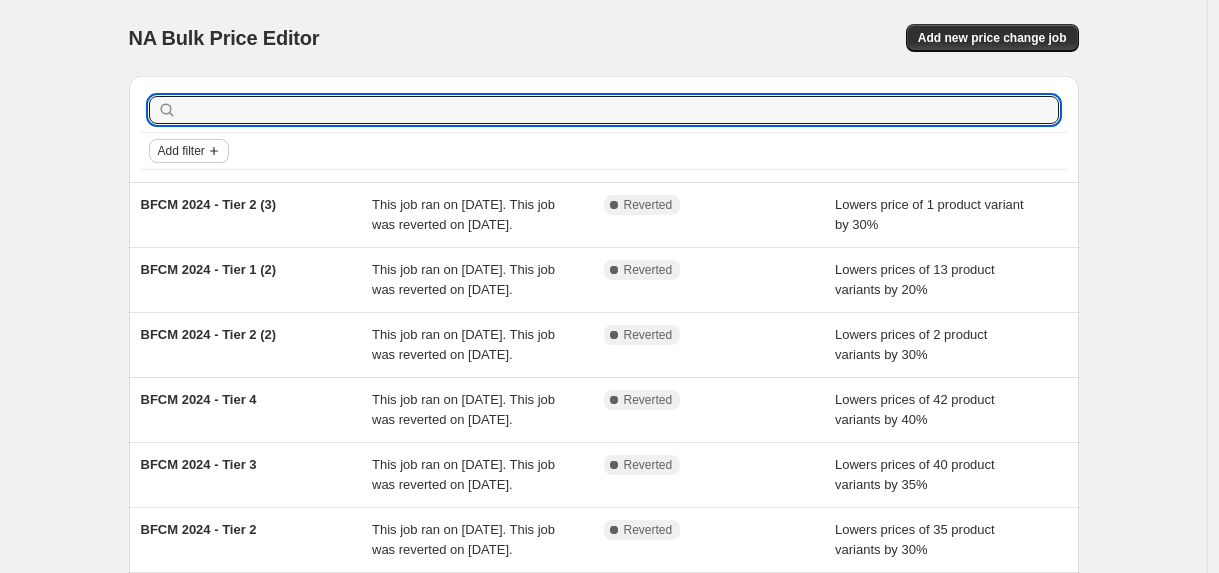 click 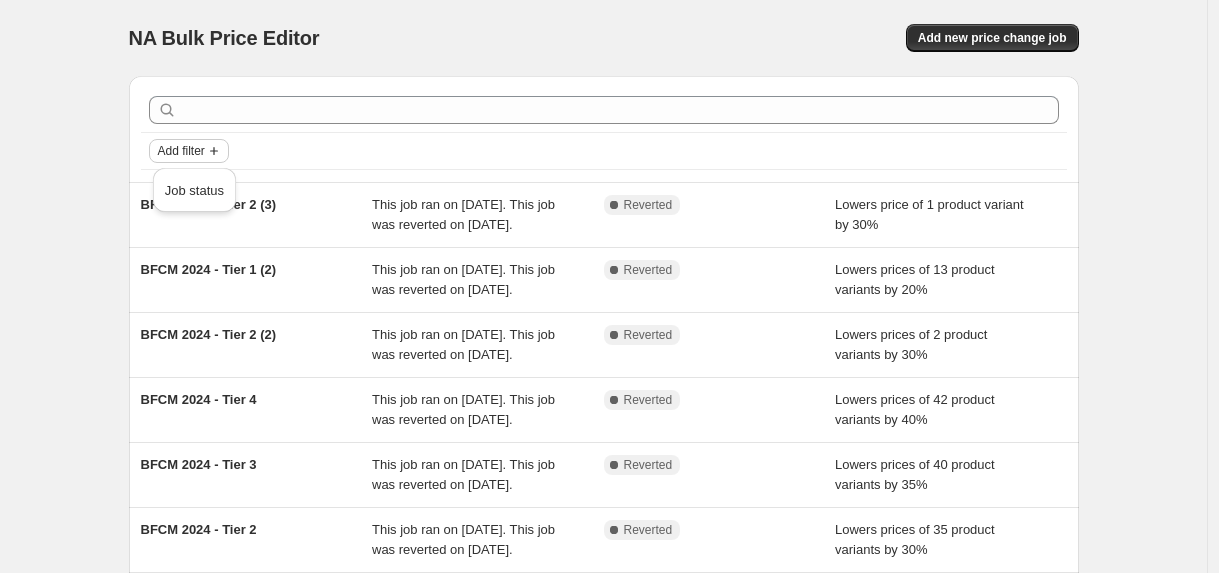 click 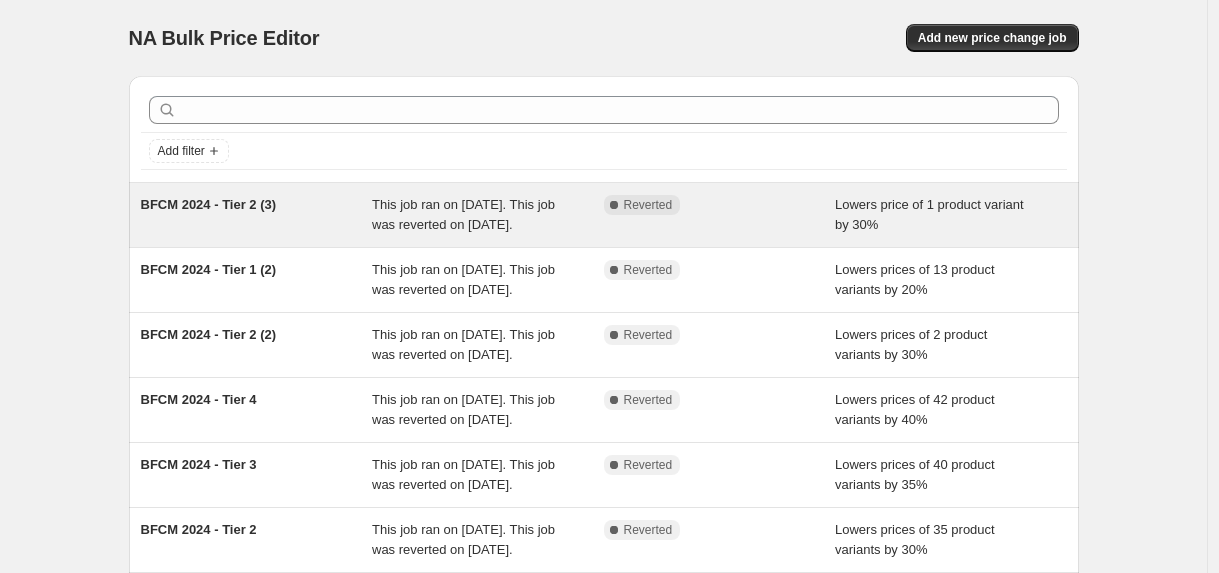 click on "BFCM 2024 - Tier 2 (3)" at bounding box center (209, 204) 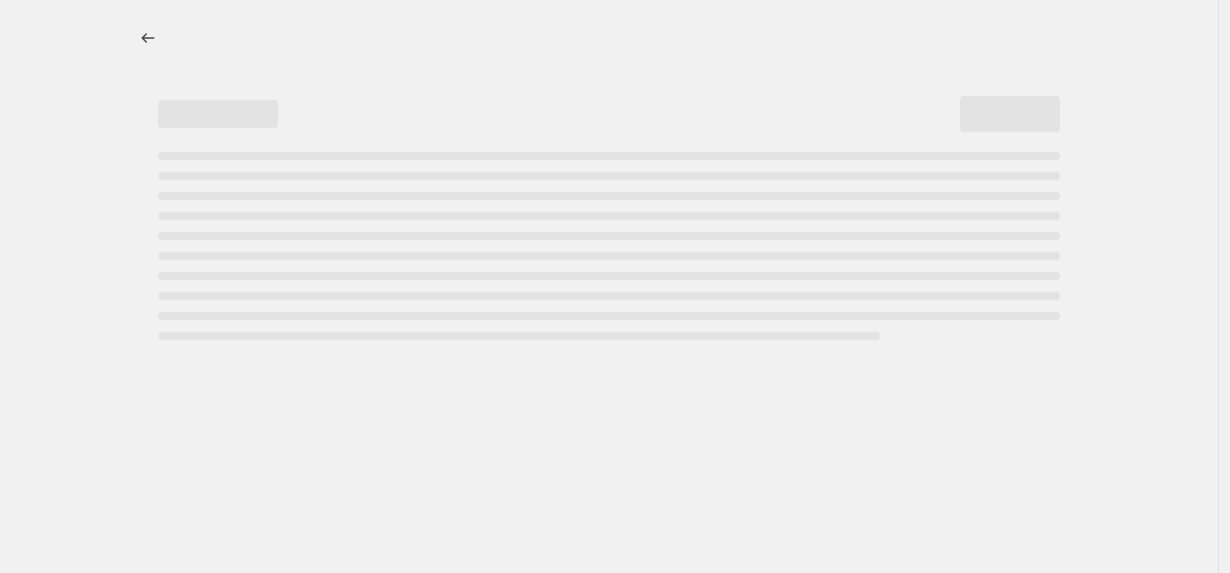 select on "percentage" 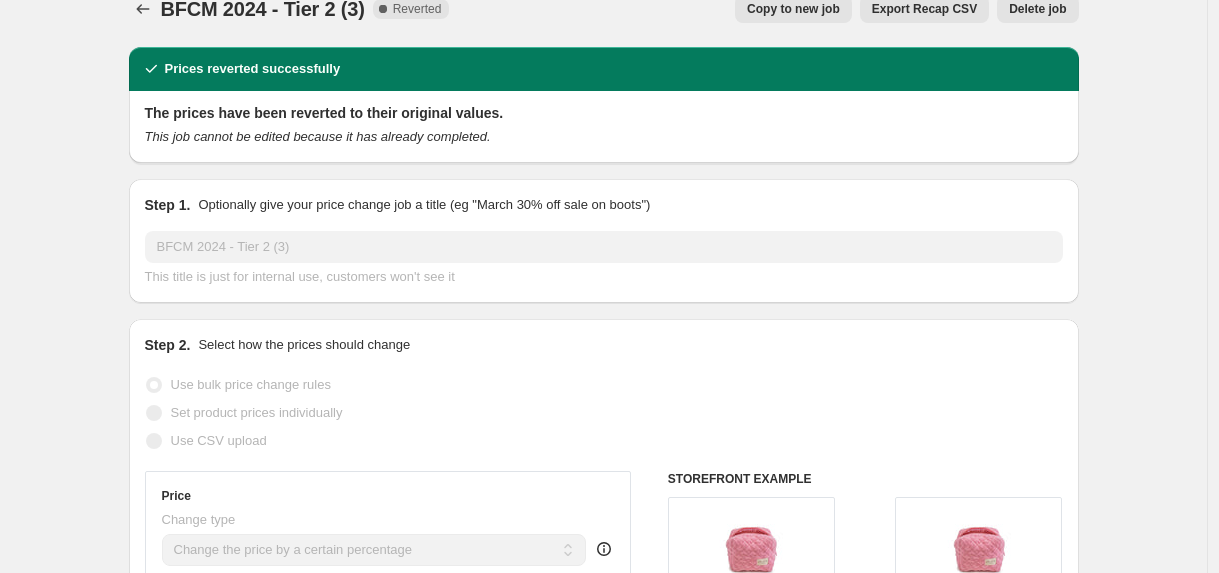 scroll, scrollTop: 8, scrollLeft: 0, axis: vertical 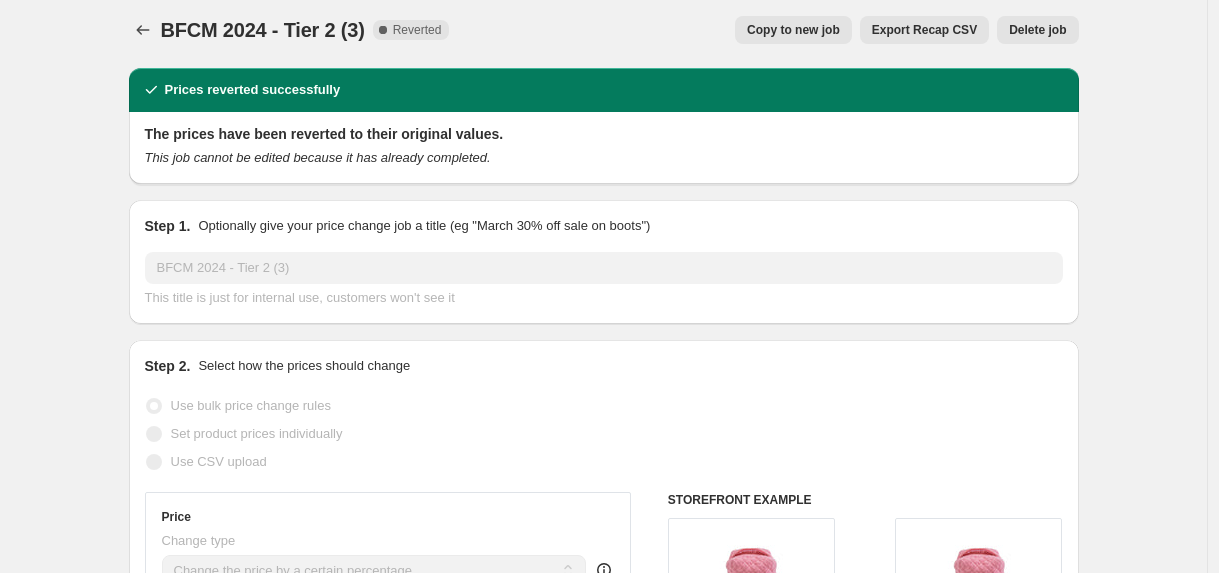 click on "This job cannot be edited because it has already completed." at bounding box center [604, 158] 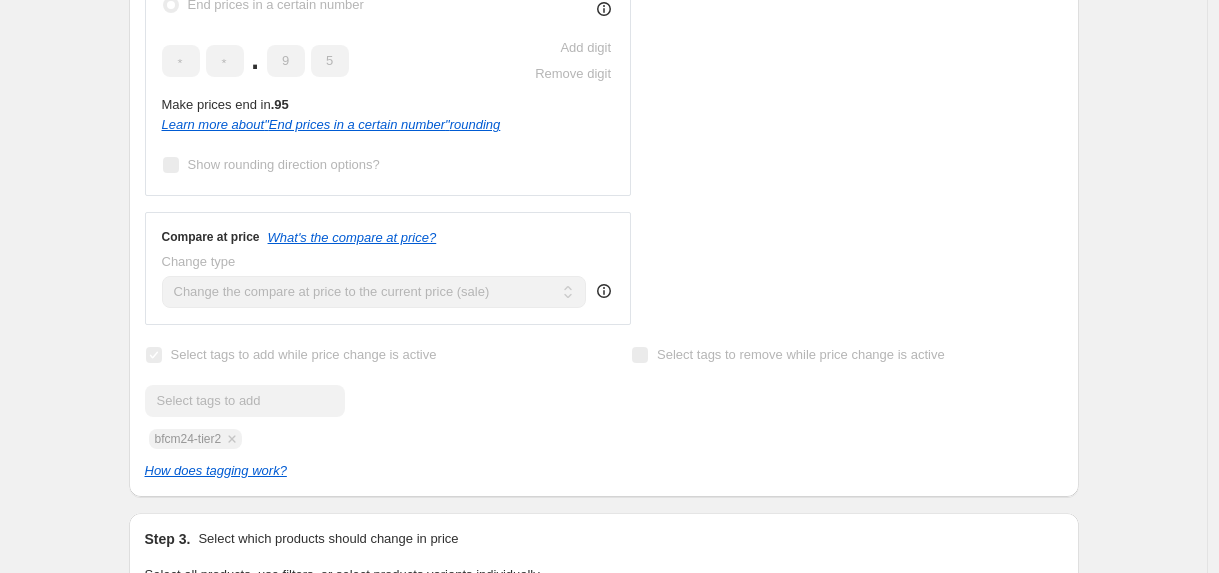 scroll, scrollTop: 799, scrollLeft: 0, axis: vertical 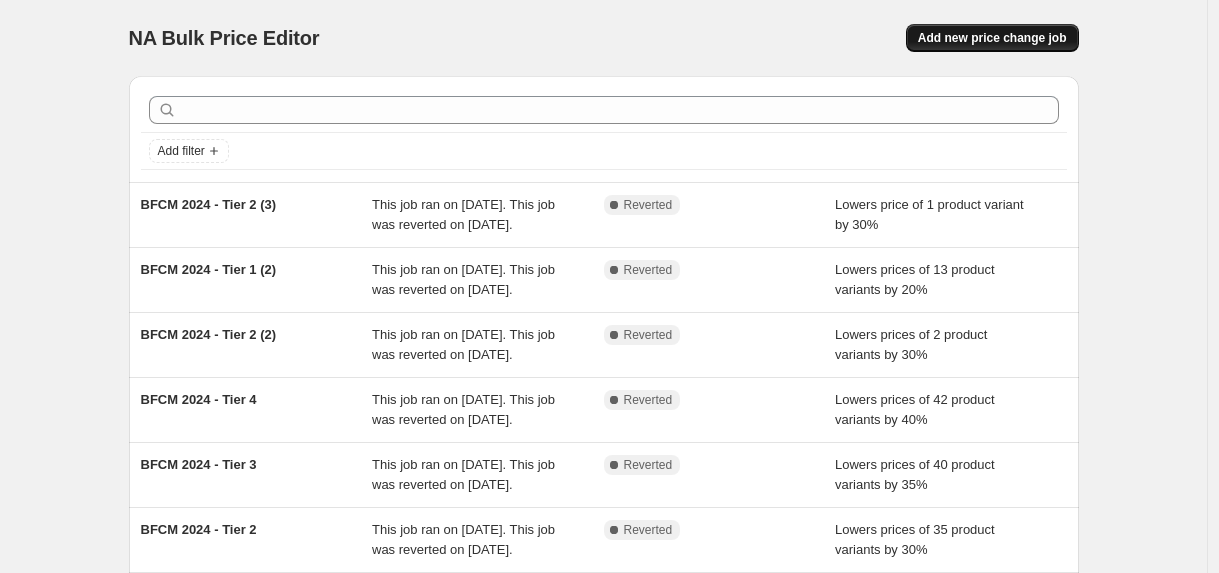 click on "Add new price change job" at bounding box center [992, 38] 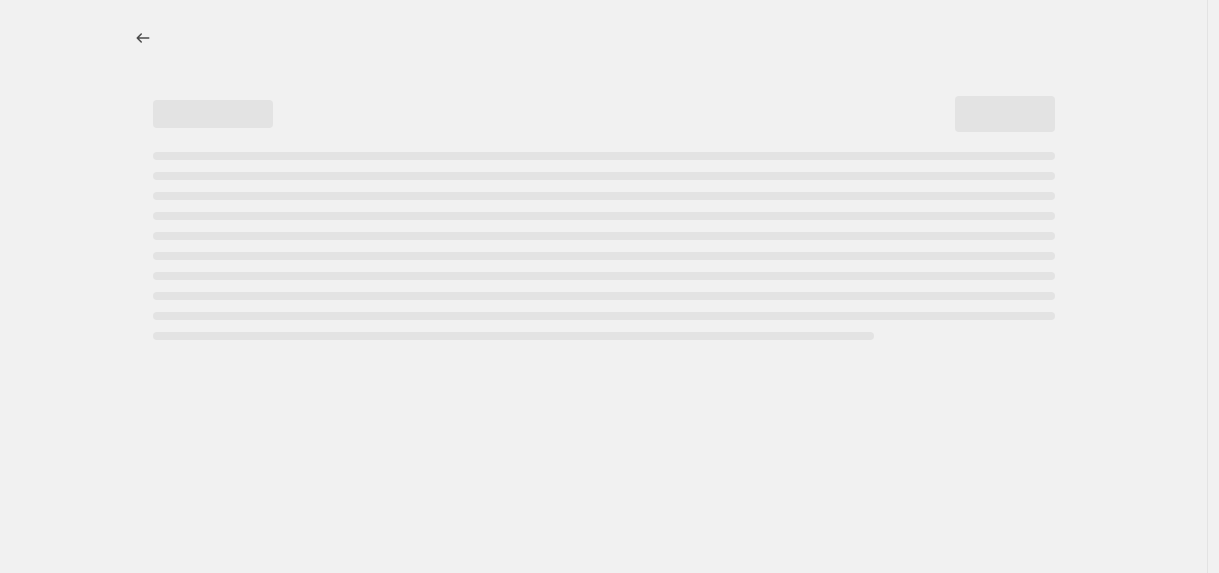 select on "percentage" 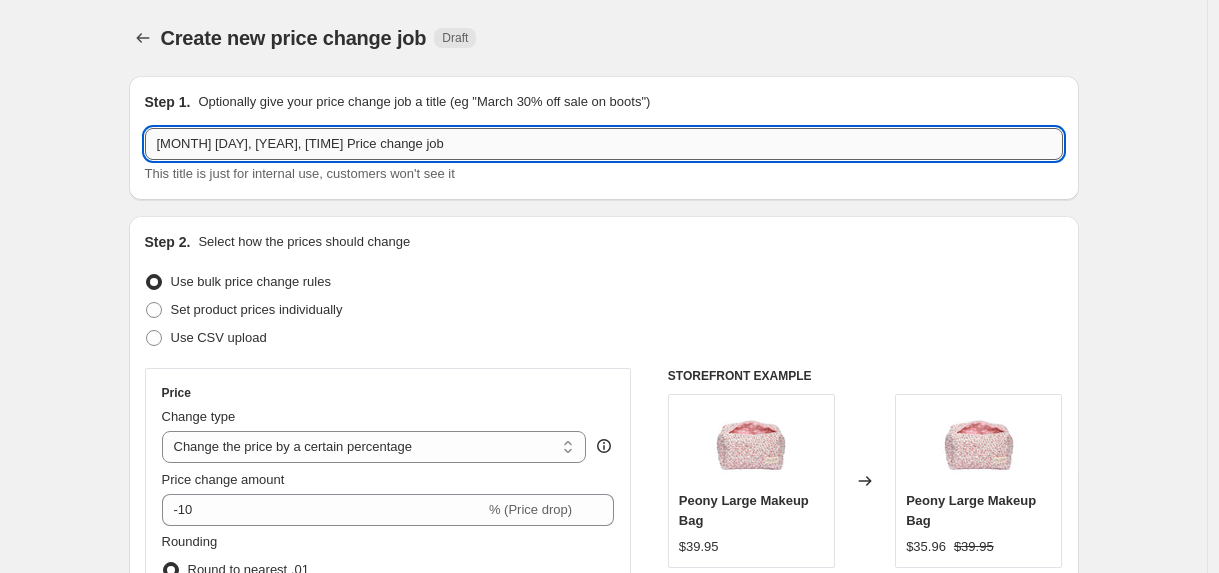 click on "[MONTH] [DAY], [YEAR], [TIME] Price change job" at bounding box center (604, 144) 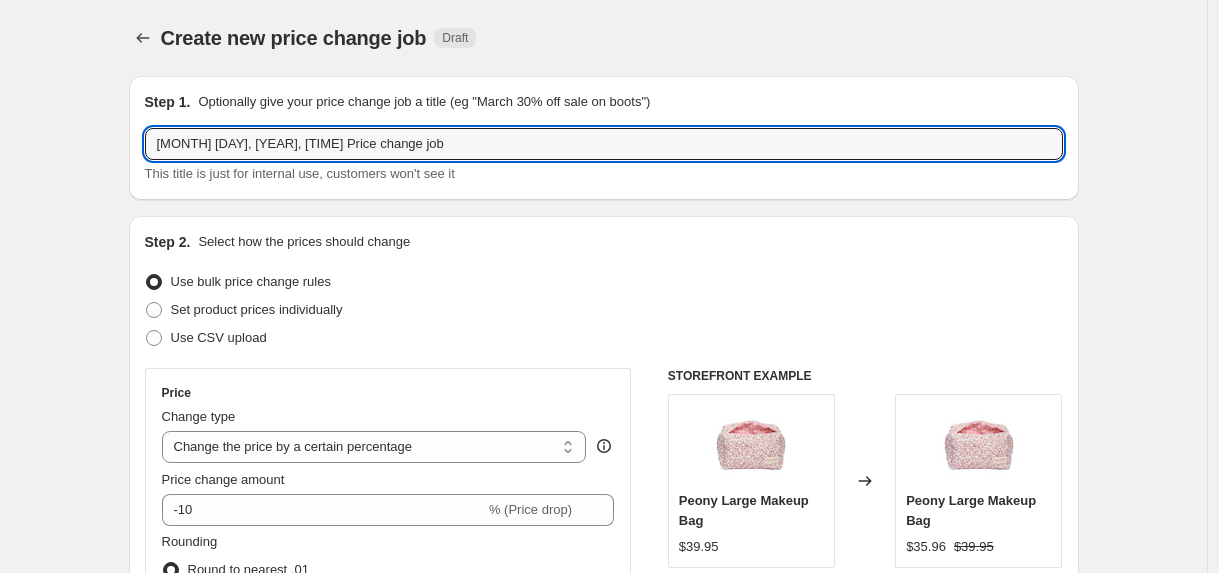 drag, startPoint x: 451, startPoint y: 145, endPoint x: 140, endPoint y: 128, distance: 311.4643 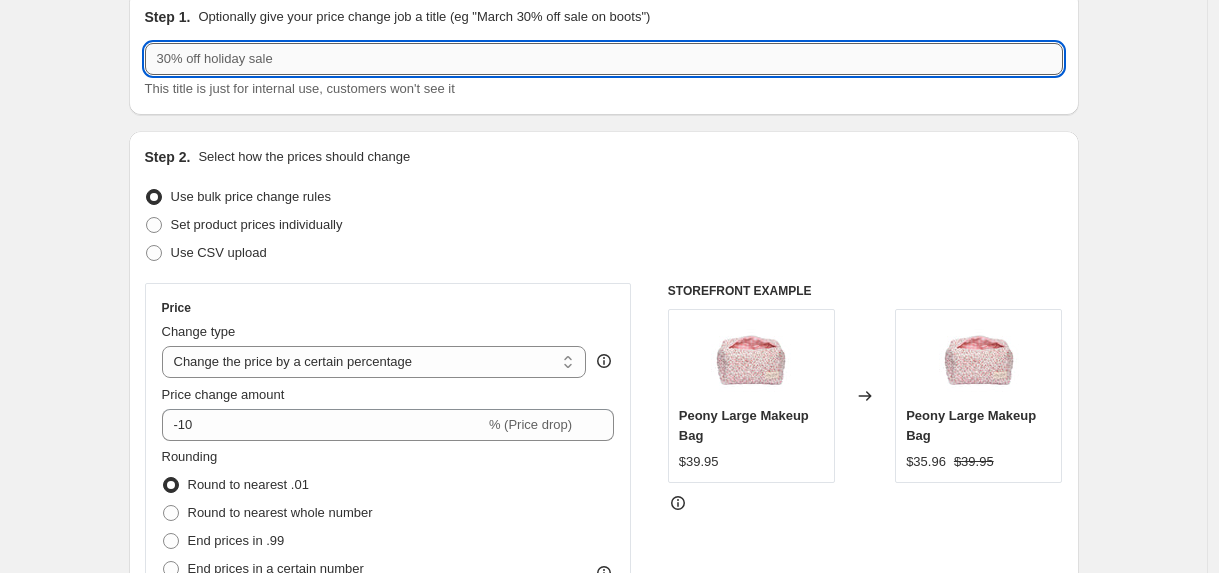scroll, scrollTop: 76, scrollLeft: 0, axis: vertical 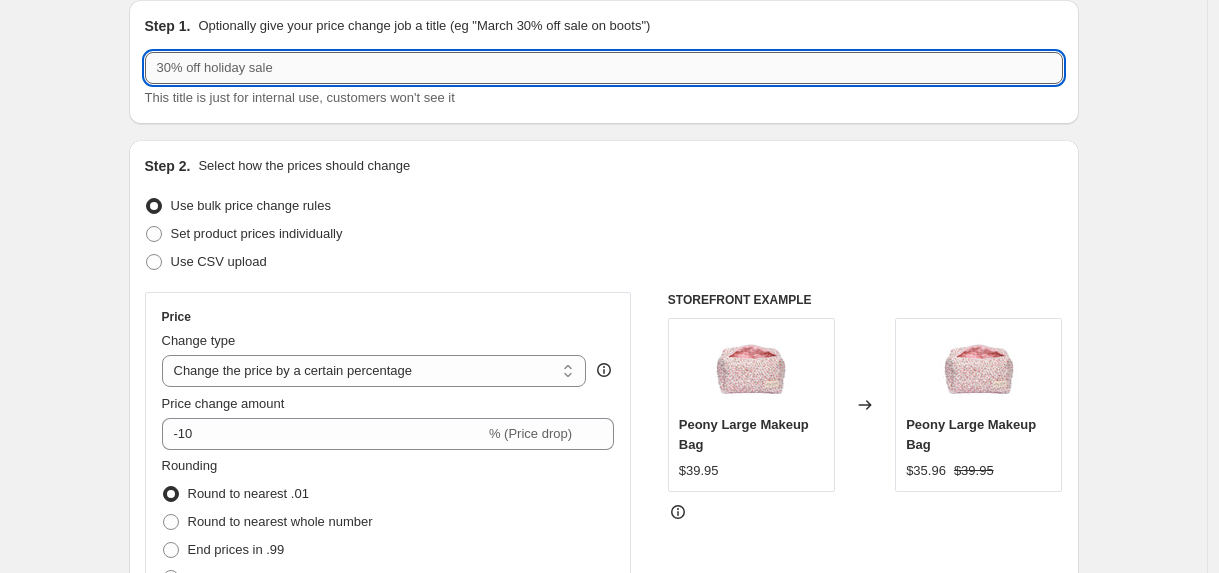click at bounding box center (604, 68) 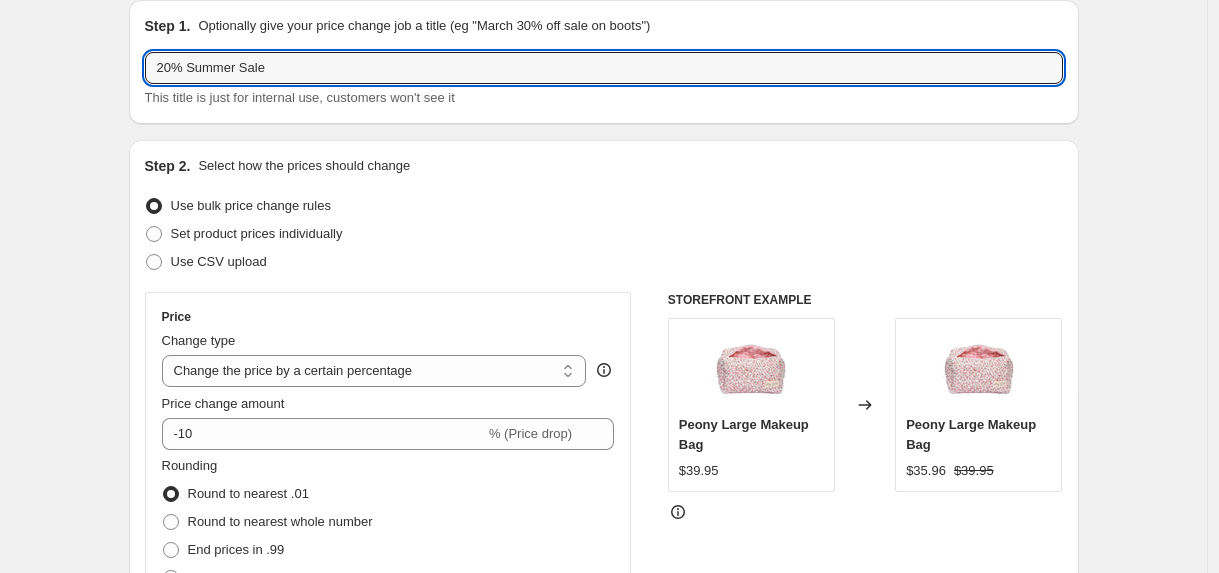 type on "20% Summer Sale" 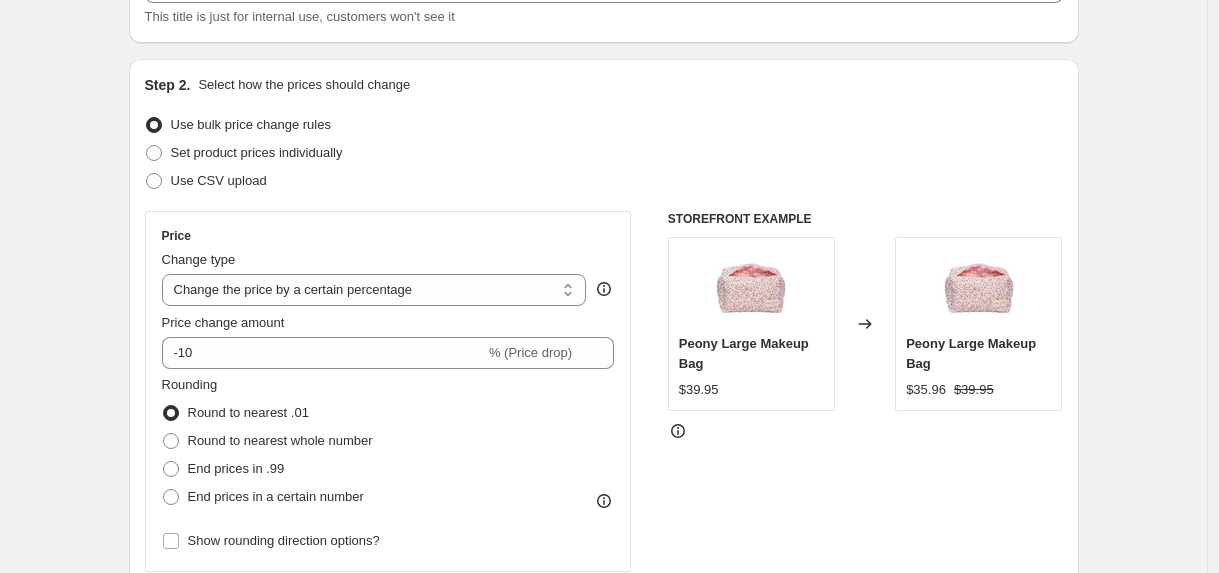 scroll, scrollTop: 158, scrollLeft: 0, axis: vertical 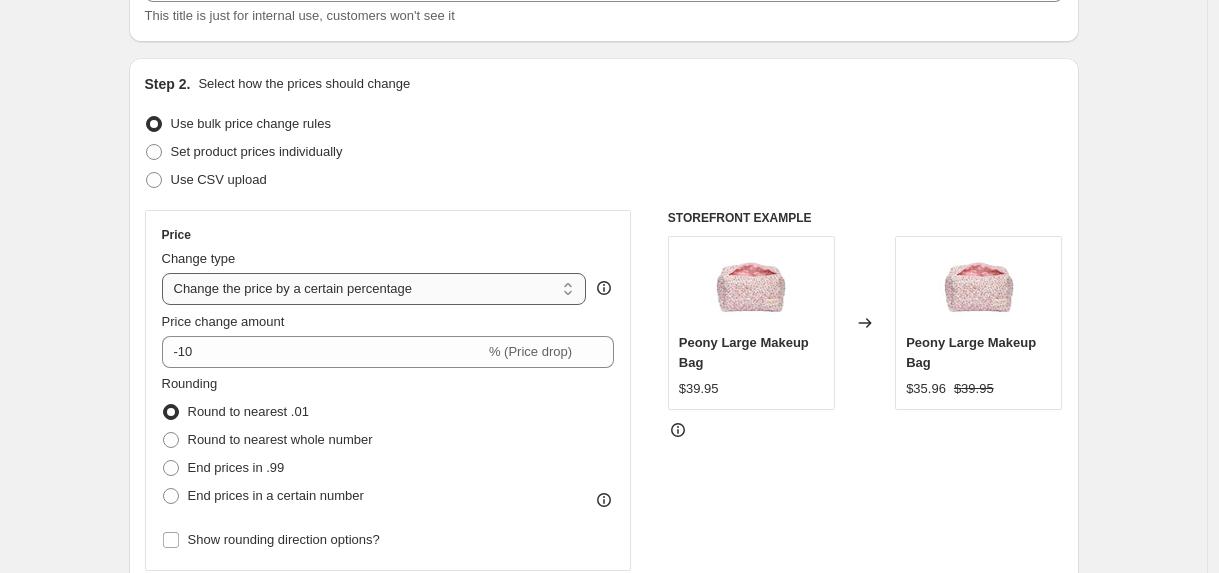 click on "Change the price to a certain amount Change the price by a certain amount Change the price by a certain percentage Change the price to the current compare at price (price before sale) Change the price by a certain amount relative to the compare at price Change the price by a certain percentage relative to the compare at price Don't change the price Change the price by a certain percentage relative to the cost per item Change price to certain cost margin" at bounding box center (374, 289) 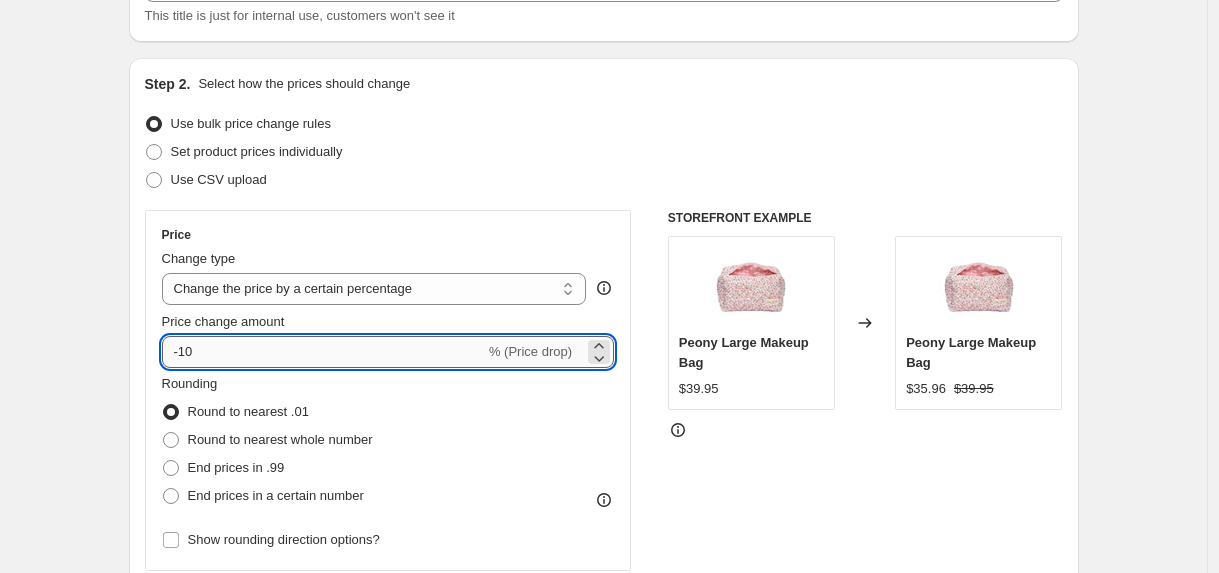 click on "-10" at bounding box center (323, 352) 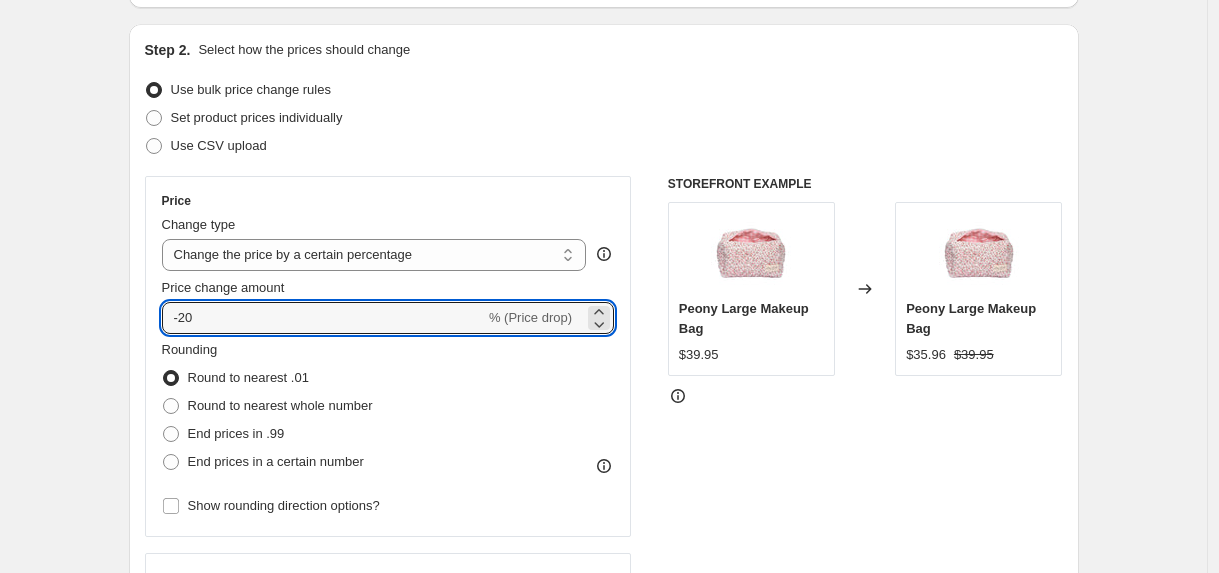 scroll, scrollTop: 198, scrollLeft: 0, axis: vertical 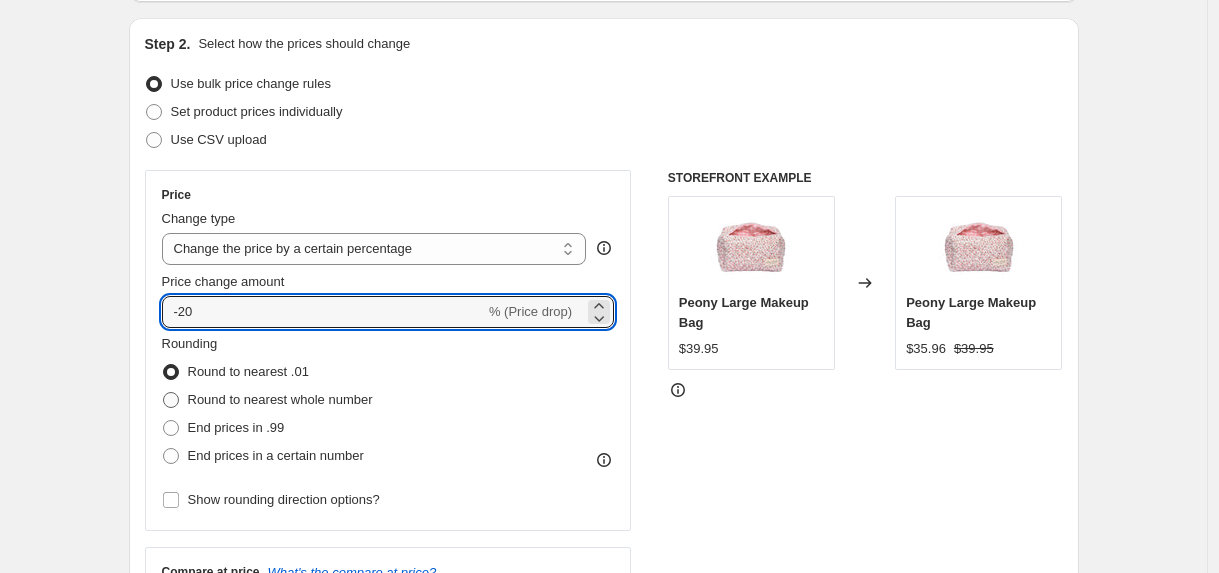 type on "-20" 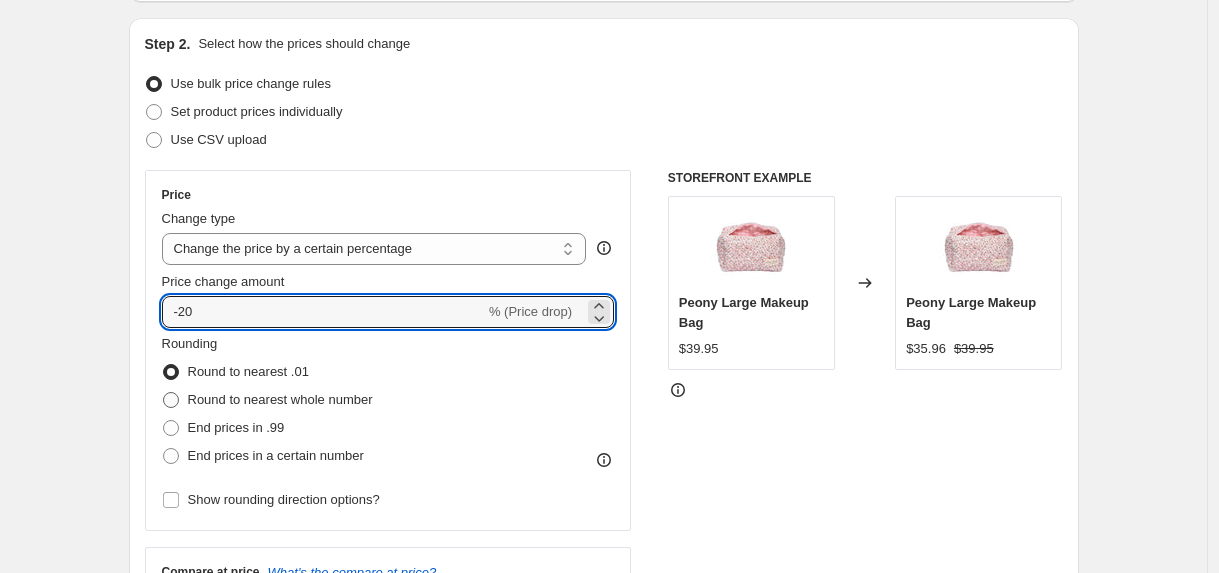 radio on "true" 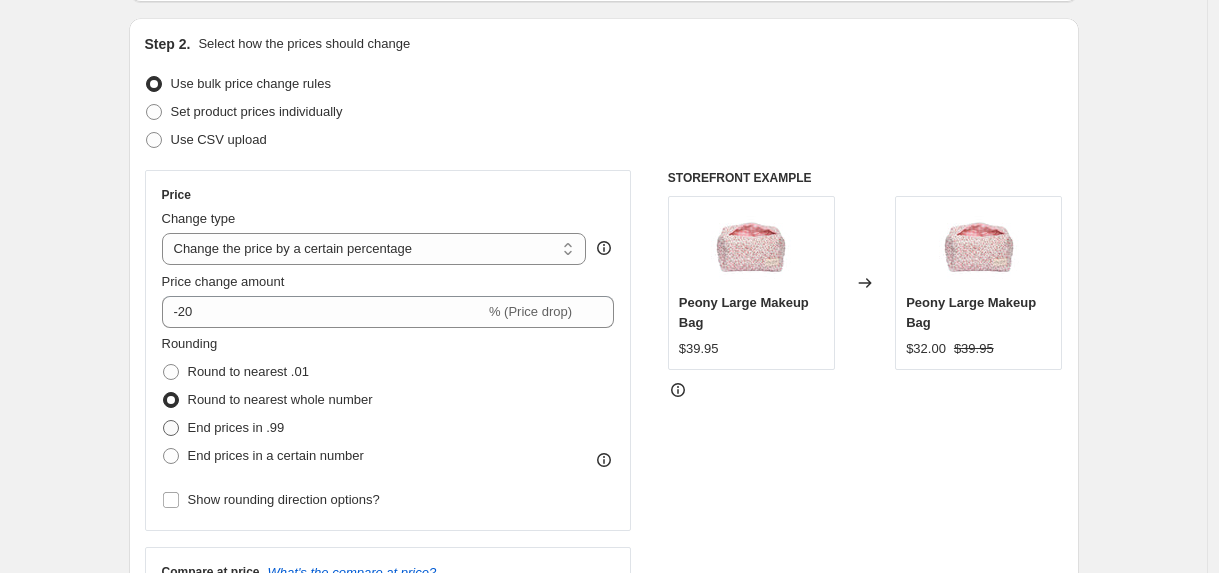 click on "End prices in .99" at bounding box center (223, 428) 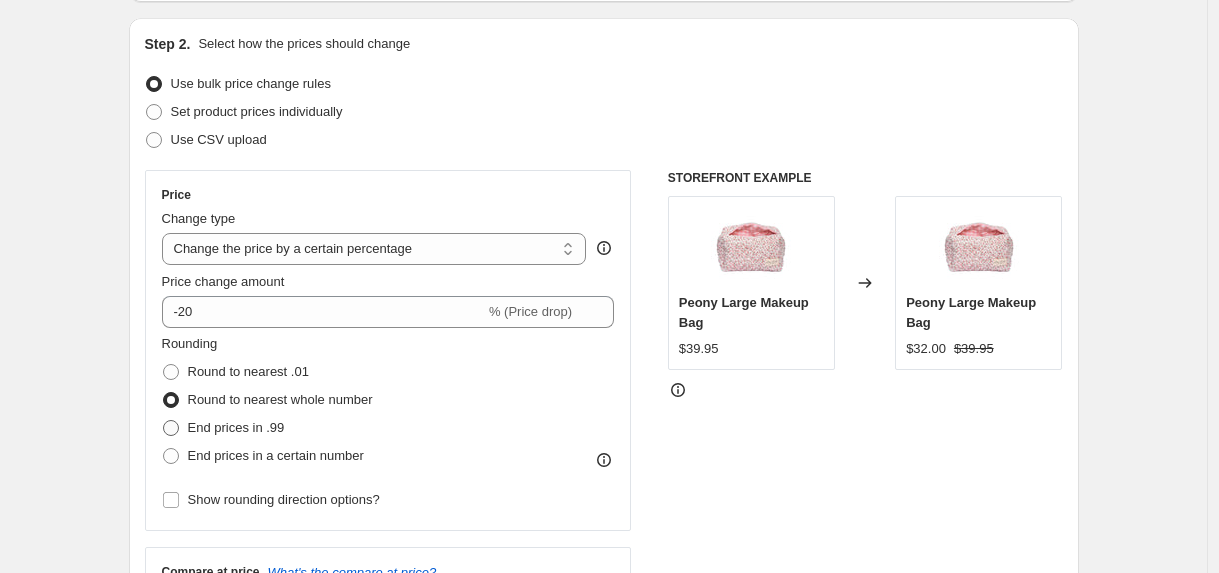 radio on "true" 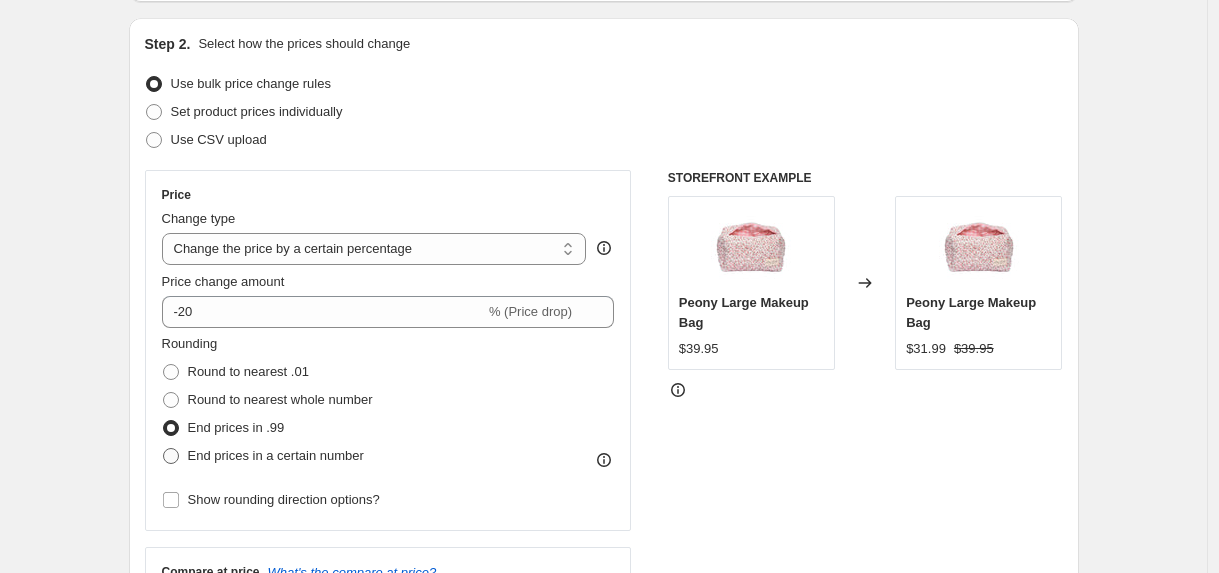 click on "End prices in a certain number" at bounding box center [263, 456] 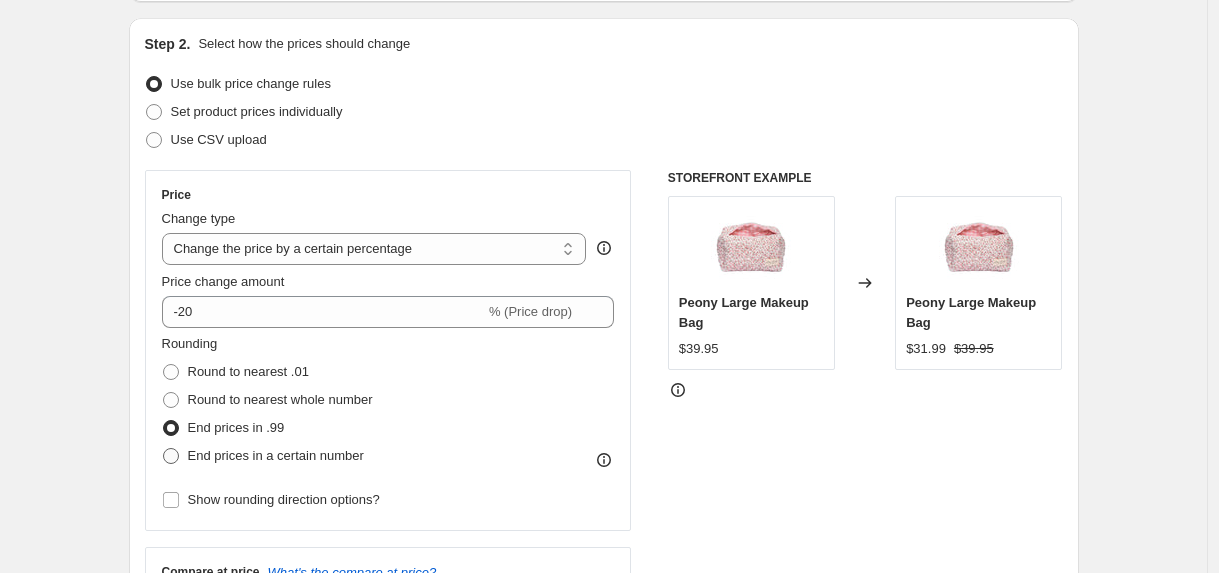 radio on "true" 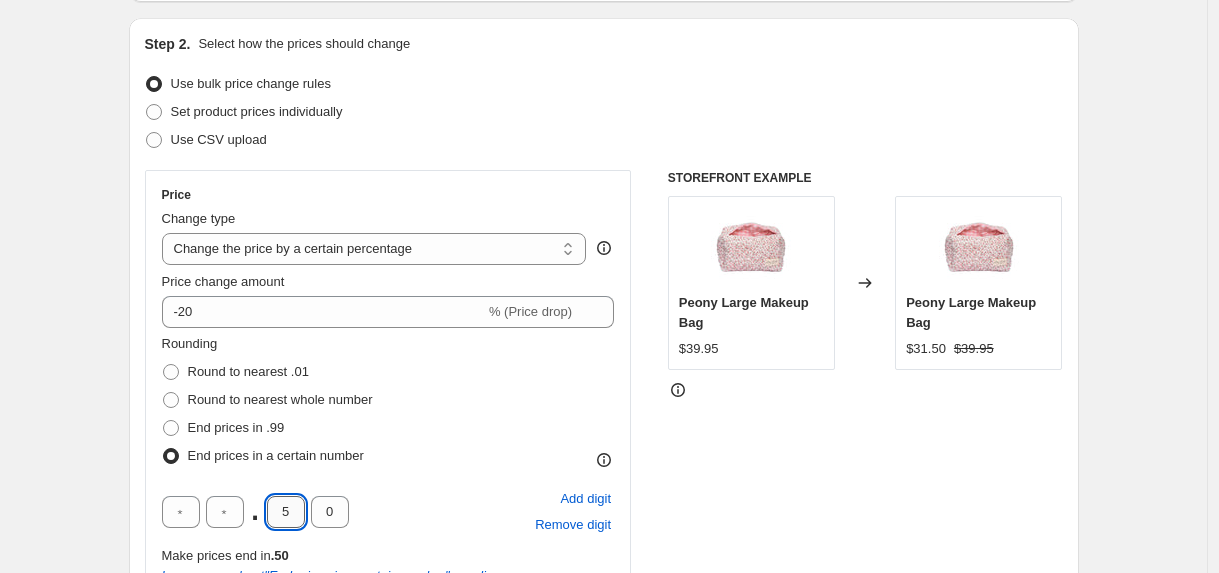 click on "5" at bounding box center (286, 512) 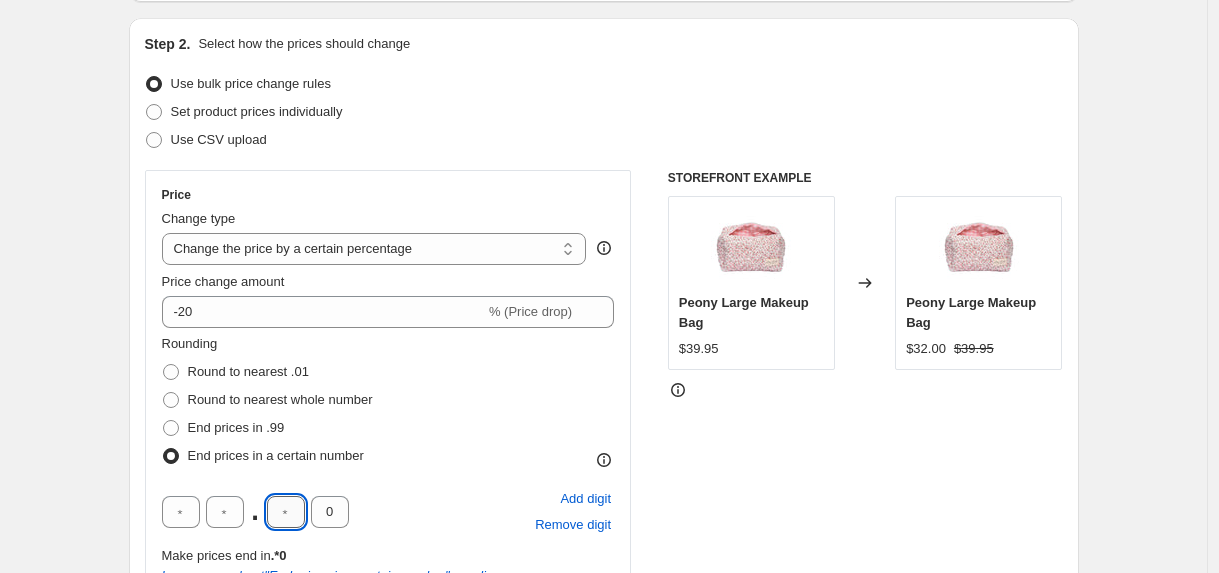 type on "9" 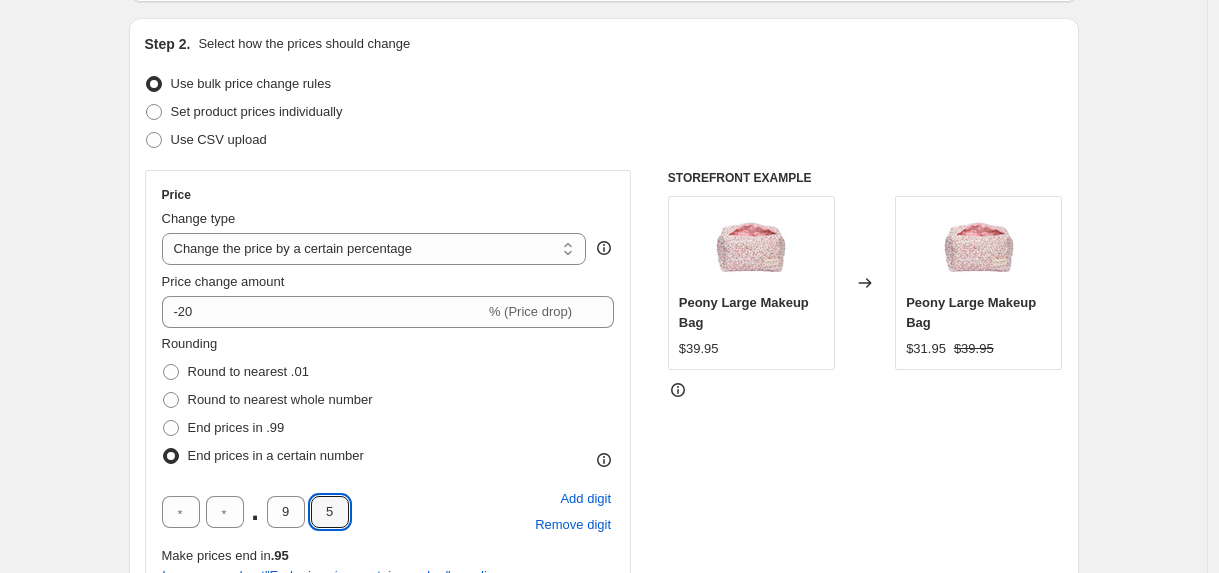 type on "5" 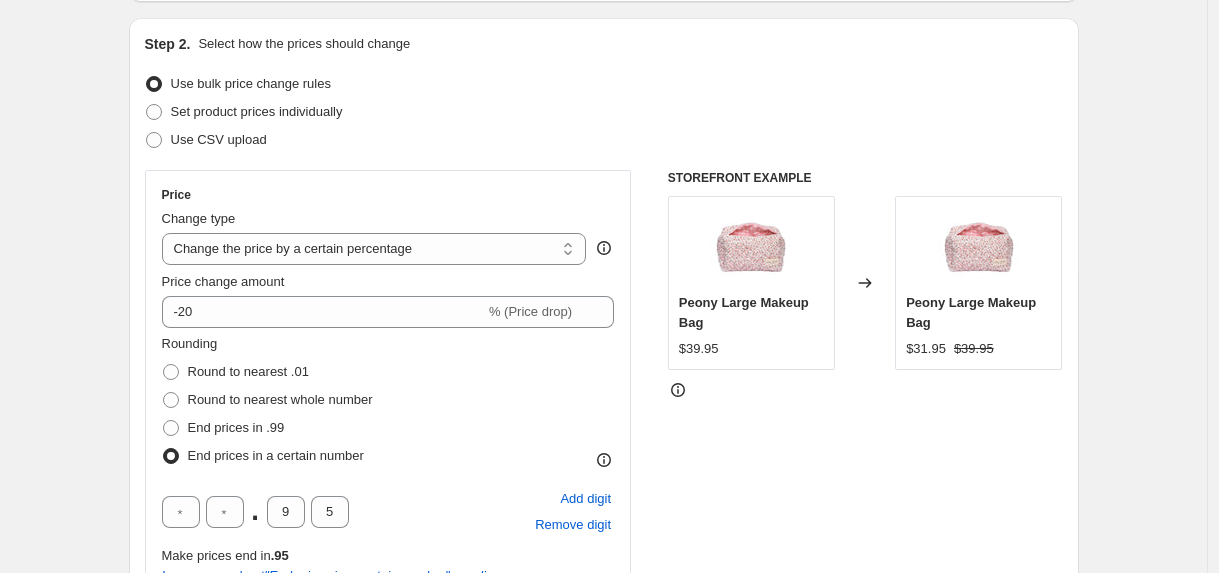click on "STOREFRONT EXAMPLE Peony Large Makeup Bag $39.95 Changed to Peony Large Makeup Bag $31.95 $39.95" at bounding box center [865, 473] 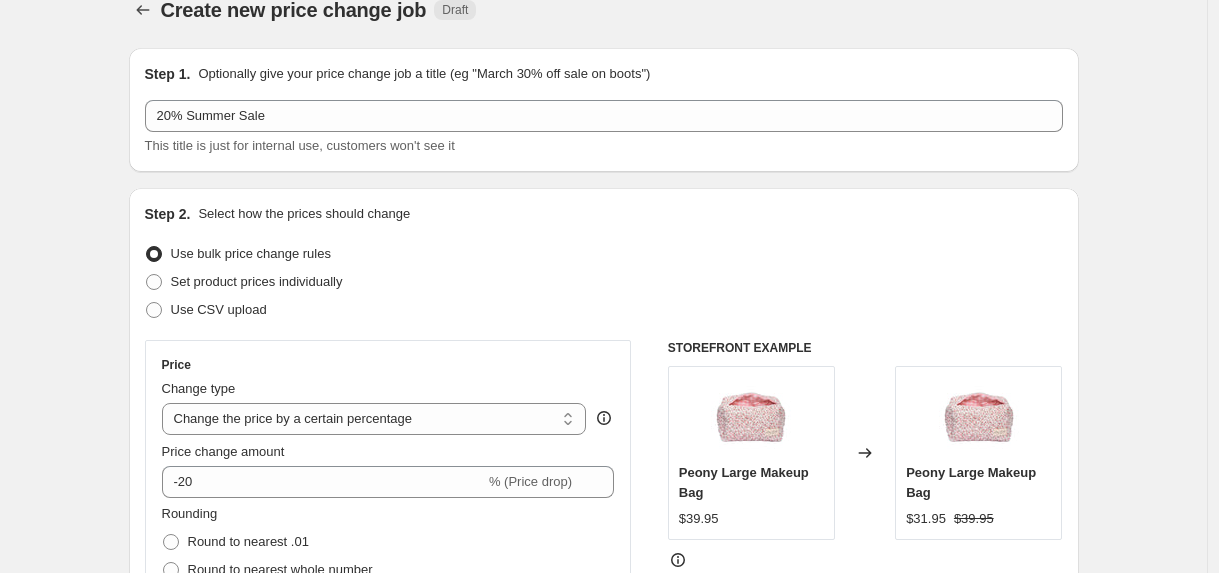 scroll, scrollTop: 0, scrollLeft: 0, axis: both 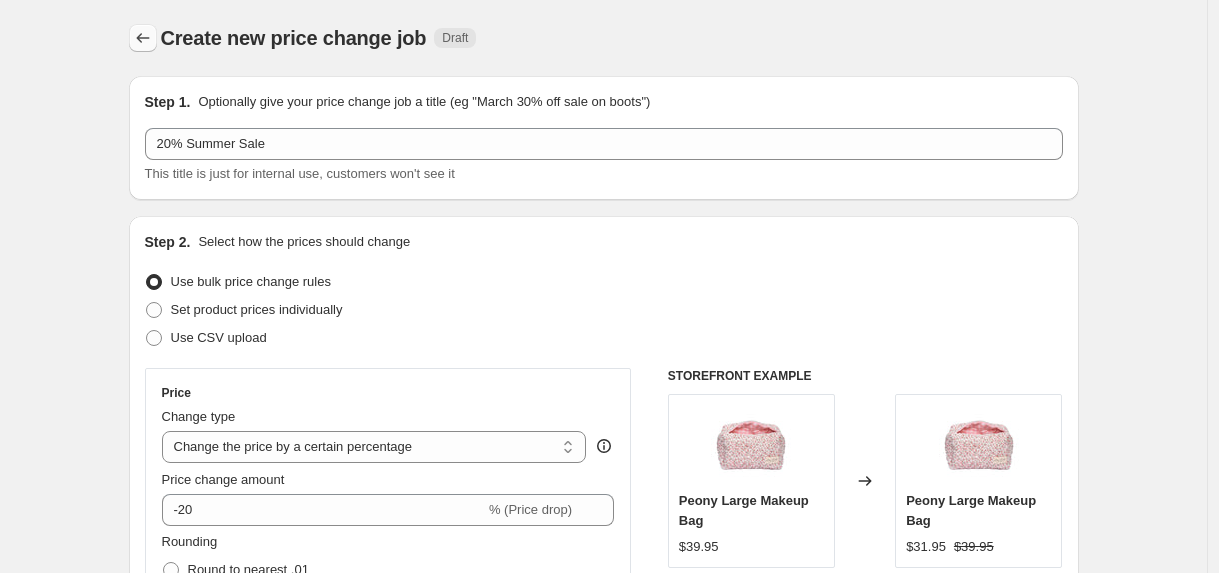 click 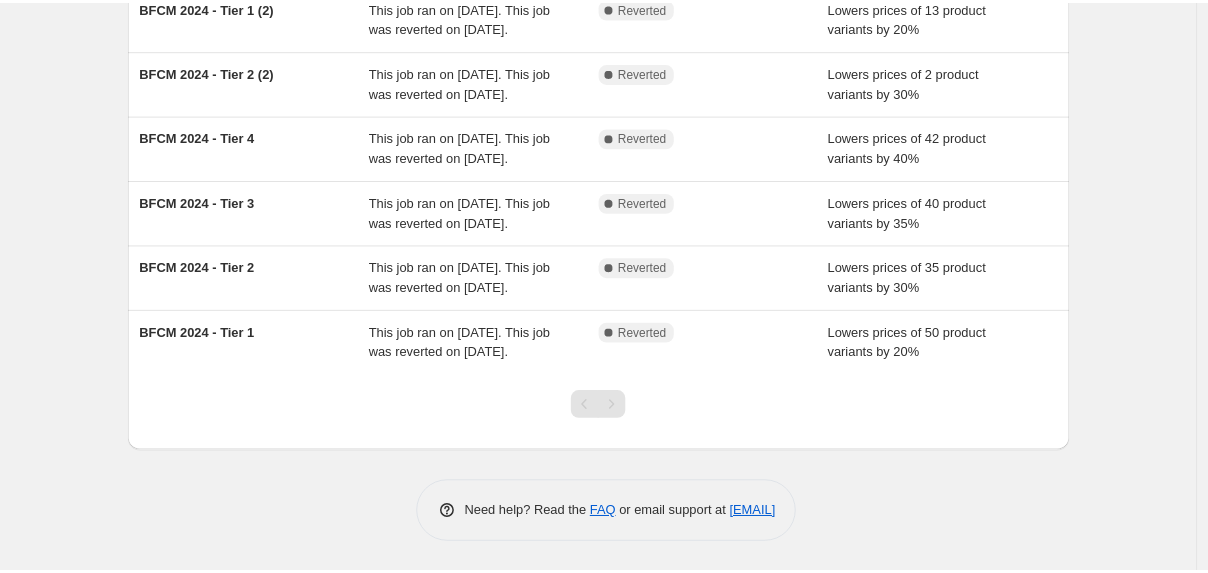 scroll, scrollTop: 0, scrollLeft: 0, axis: both 